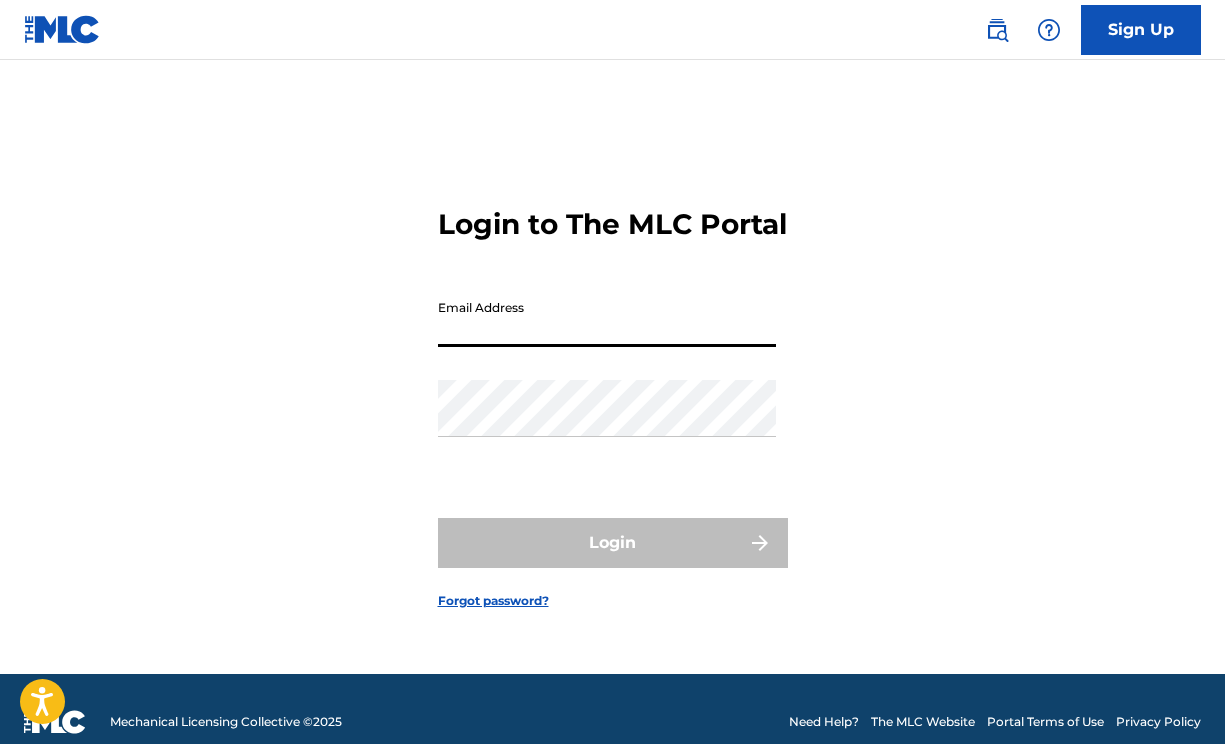 scroll, scrollTop: 0, scrollLeft: 0, axis: both 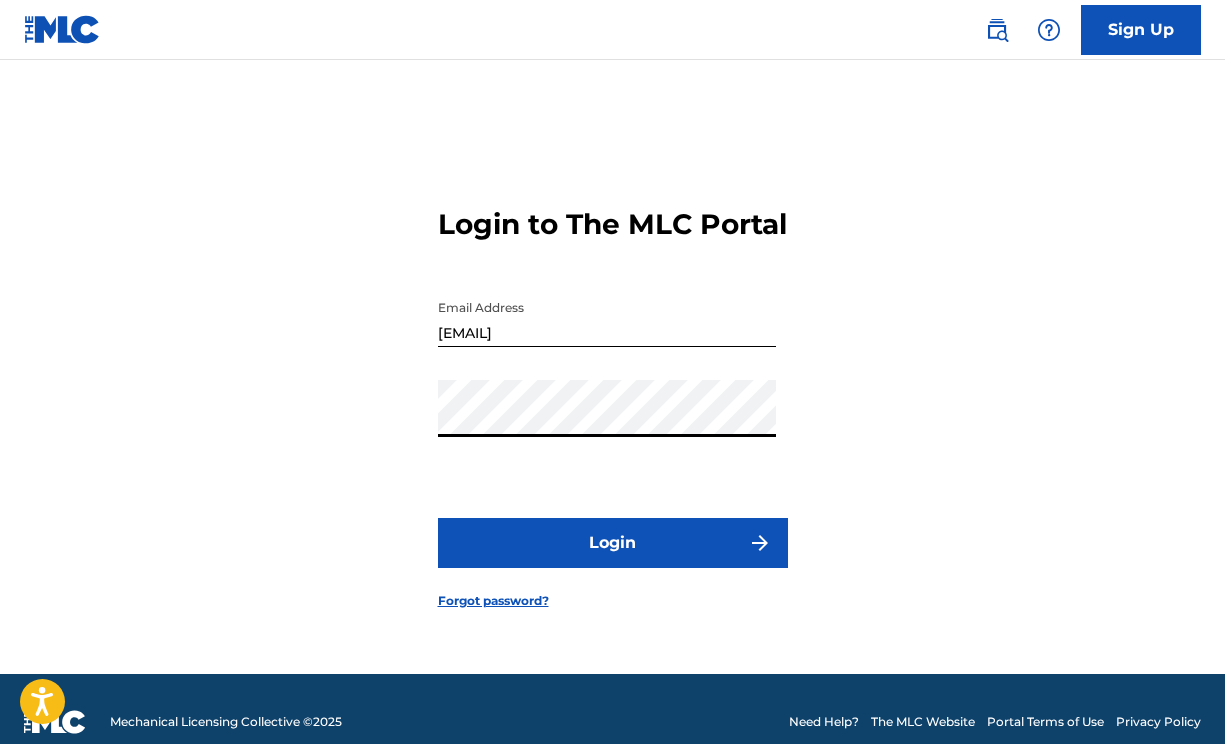 click on "Login" at bounding box center [613, 543] 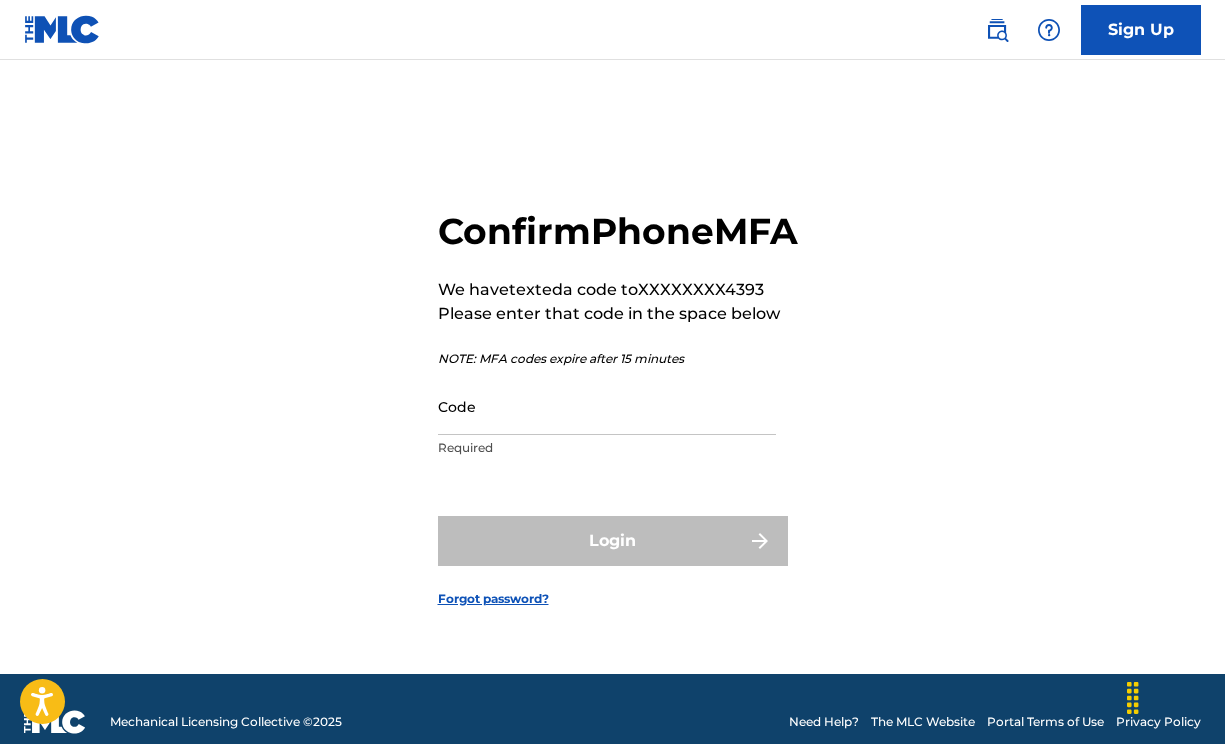 click on "Code" at bounding box center (607, 406) 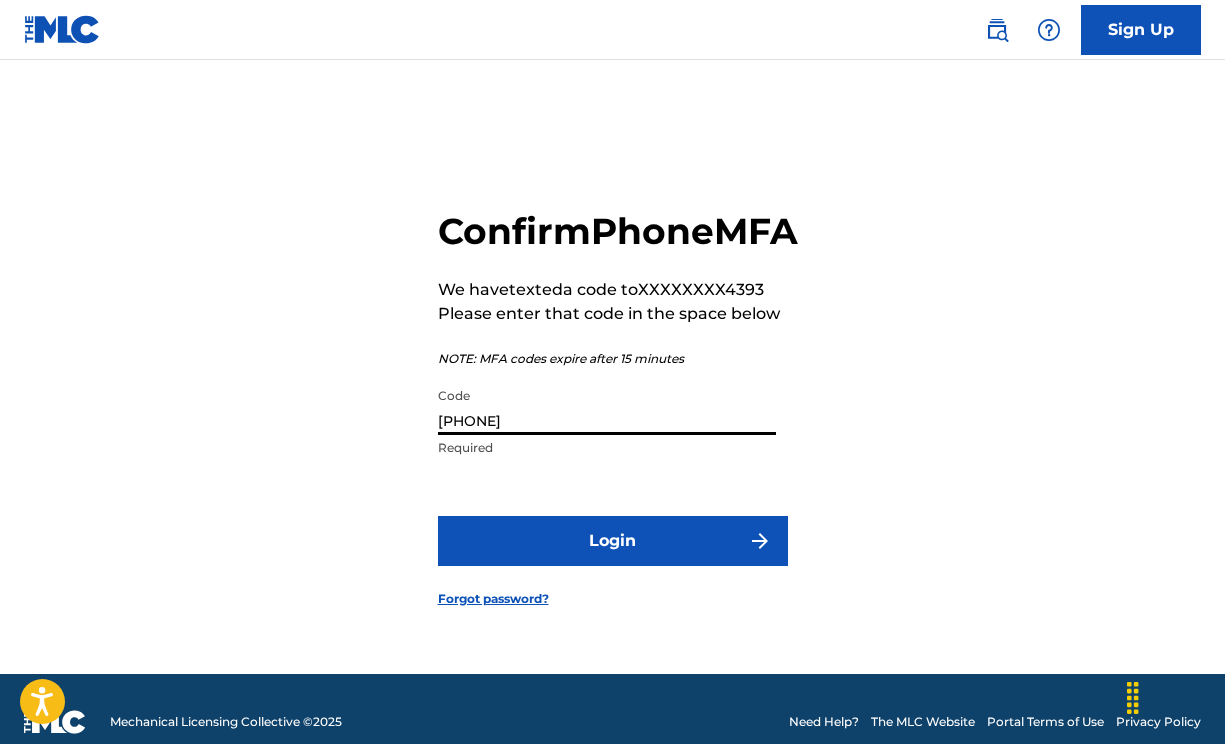 type on "[PHONE]" 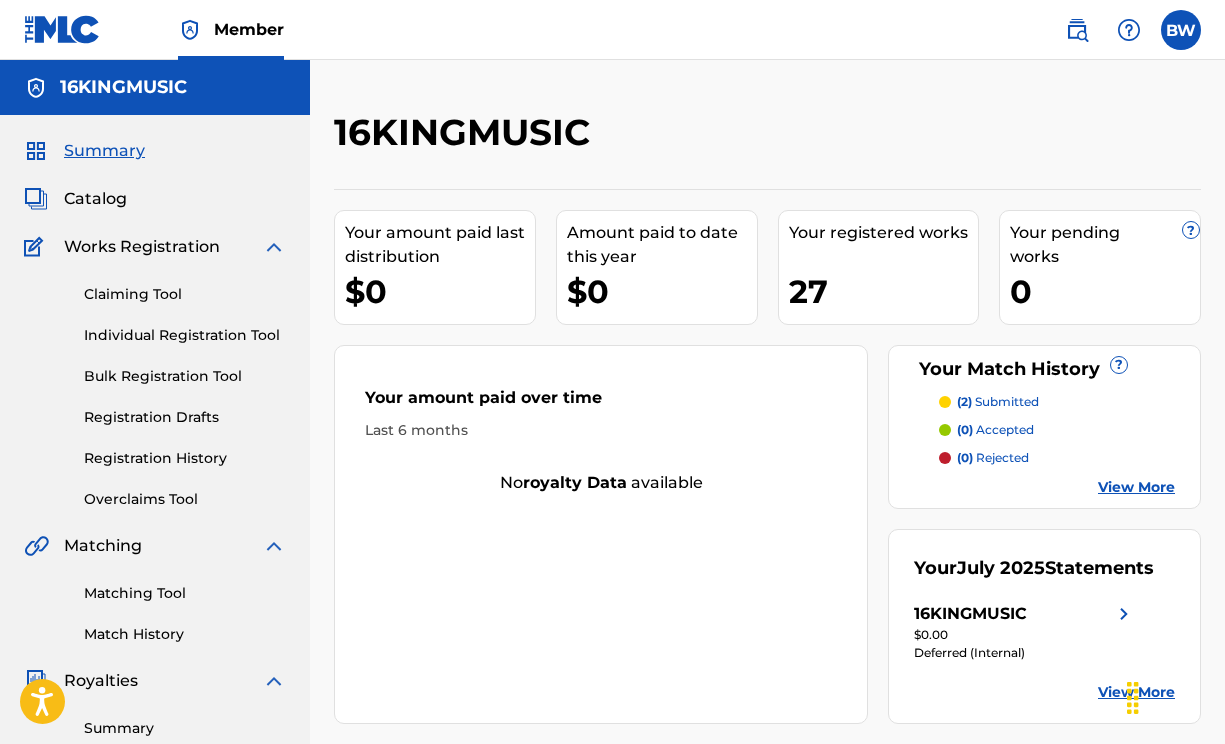 scroll, scrollTop: 0, scrollLeft: 0, axis: both 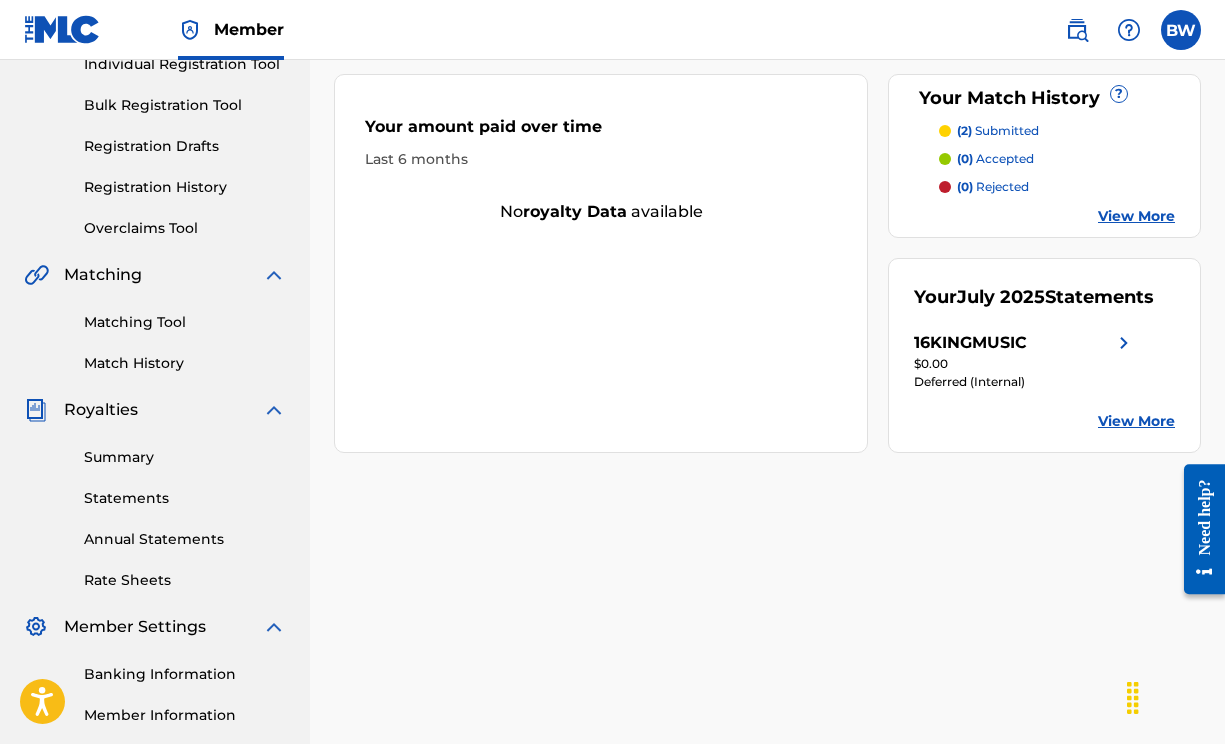 click on "View More" at bounding box center (1136, 216) 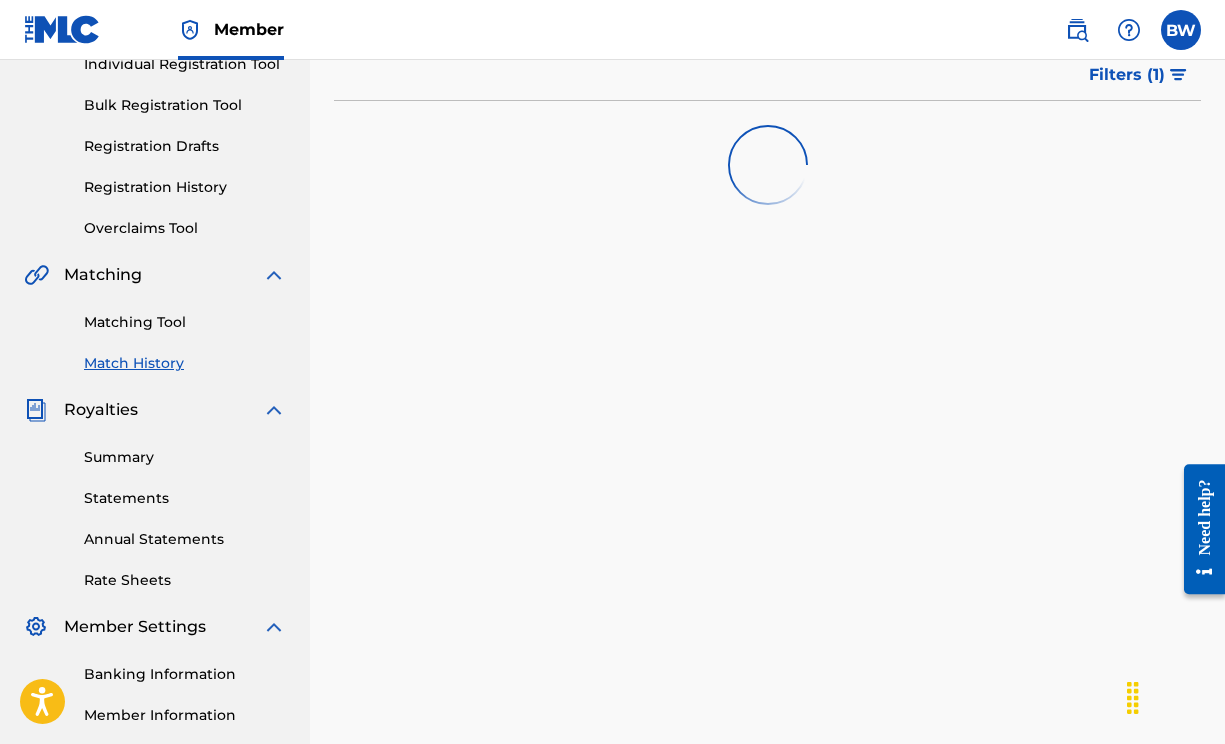 scroll, scrollTop: 0, scrollLeft: 0, axis: both 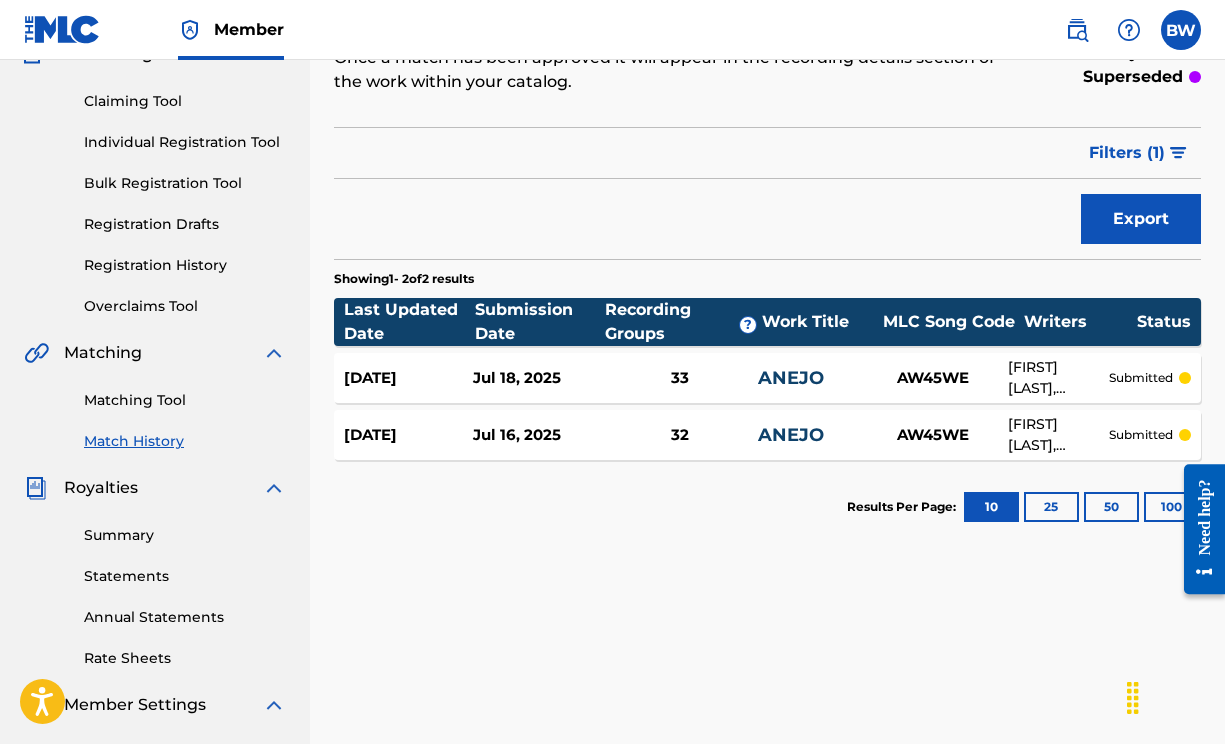 click on "[DATE] [DATE] [NUMBER] [ALPHANUMERIC] [FIRST] [LAST], [FIRST] [LAST] submitted" at bounding box center (767, 435) 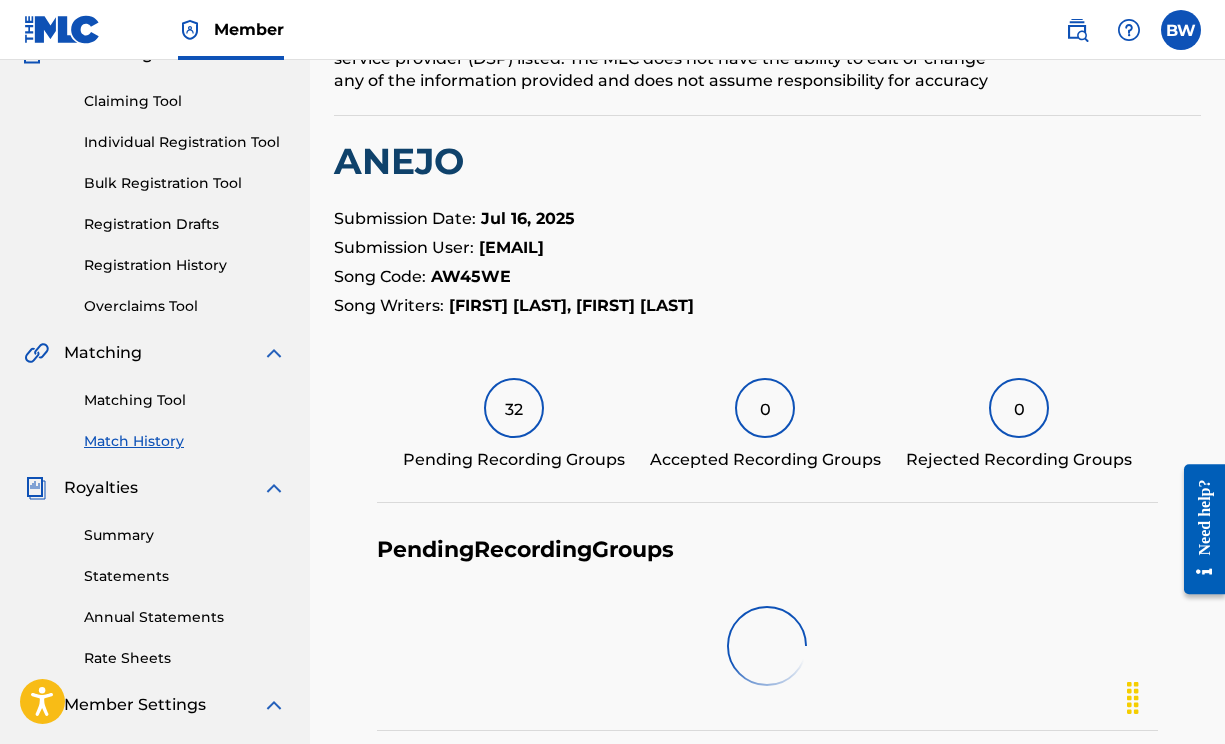 scroll, scrollTop: 0, scrollLeft: 0, axis: both 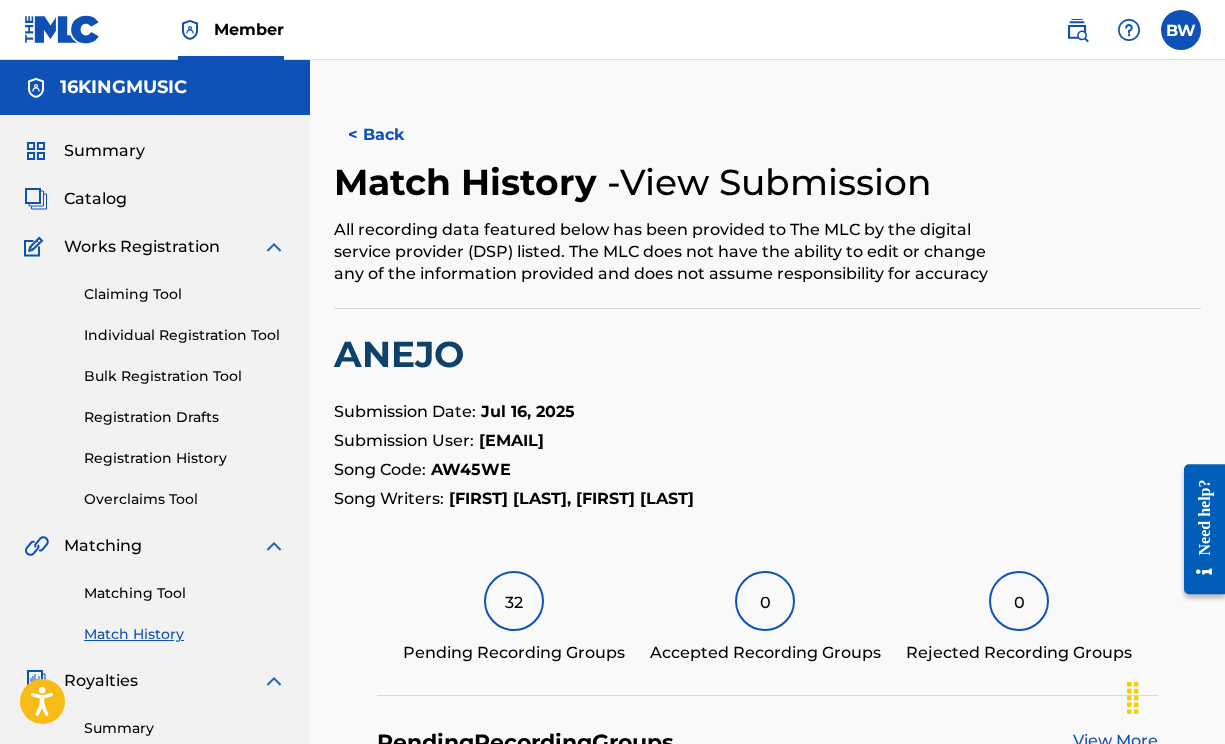 click on "< Back" at bounding box center (394, 135) 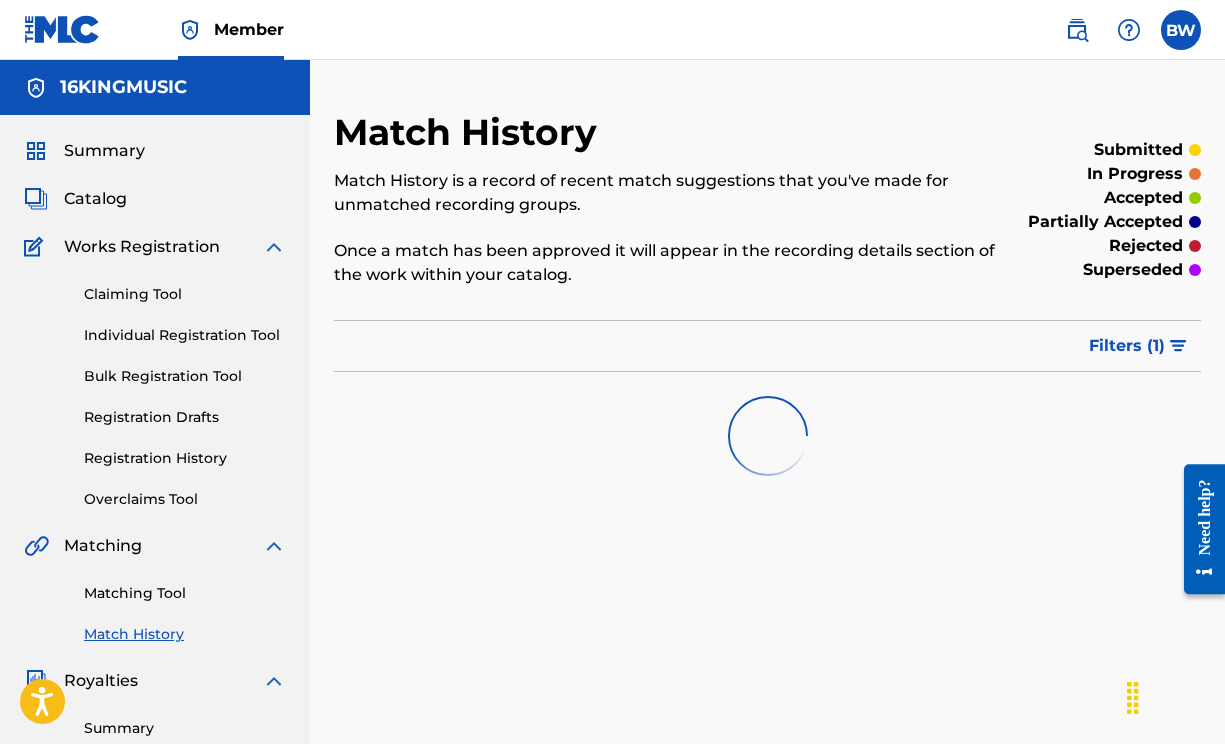 scroll, scrollTop: 193, scrollLeft: 0, axis: vertical 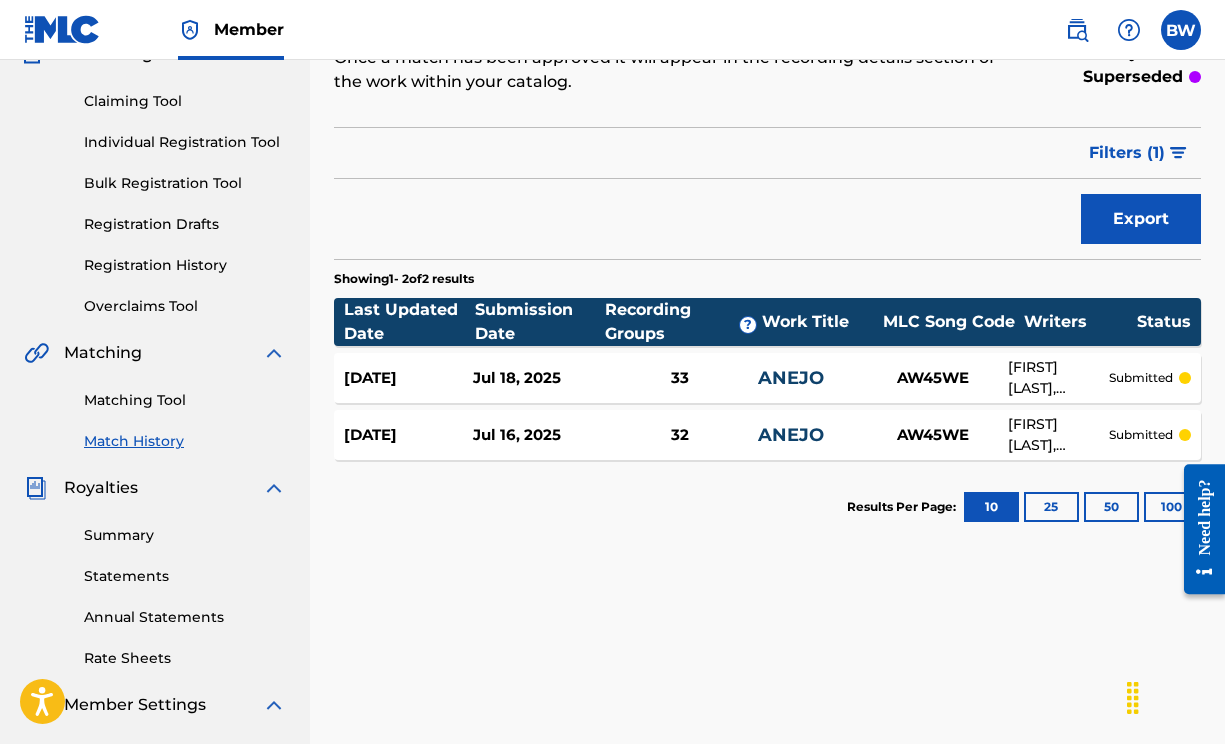 click on "ANEJO" at bounding box center [808, 378] 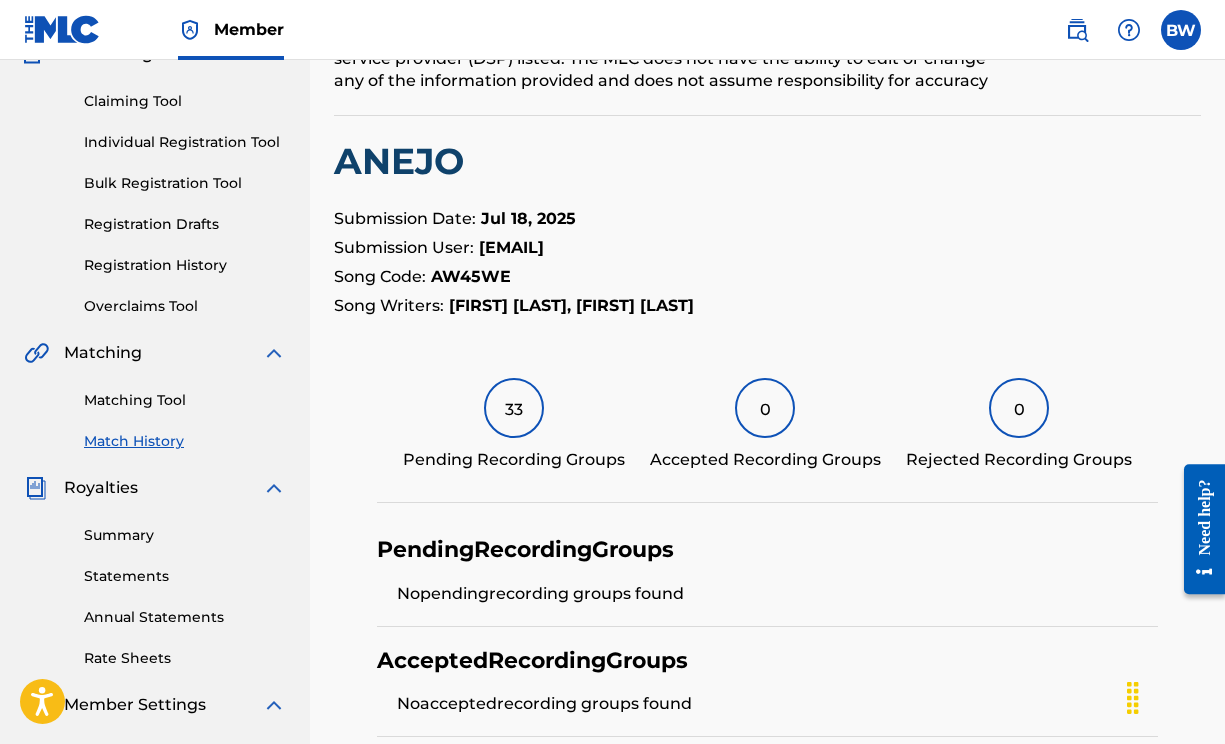 scroll, scrollTop: 0, scrollLeft: 0, axis: both 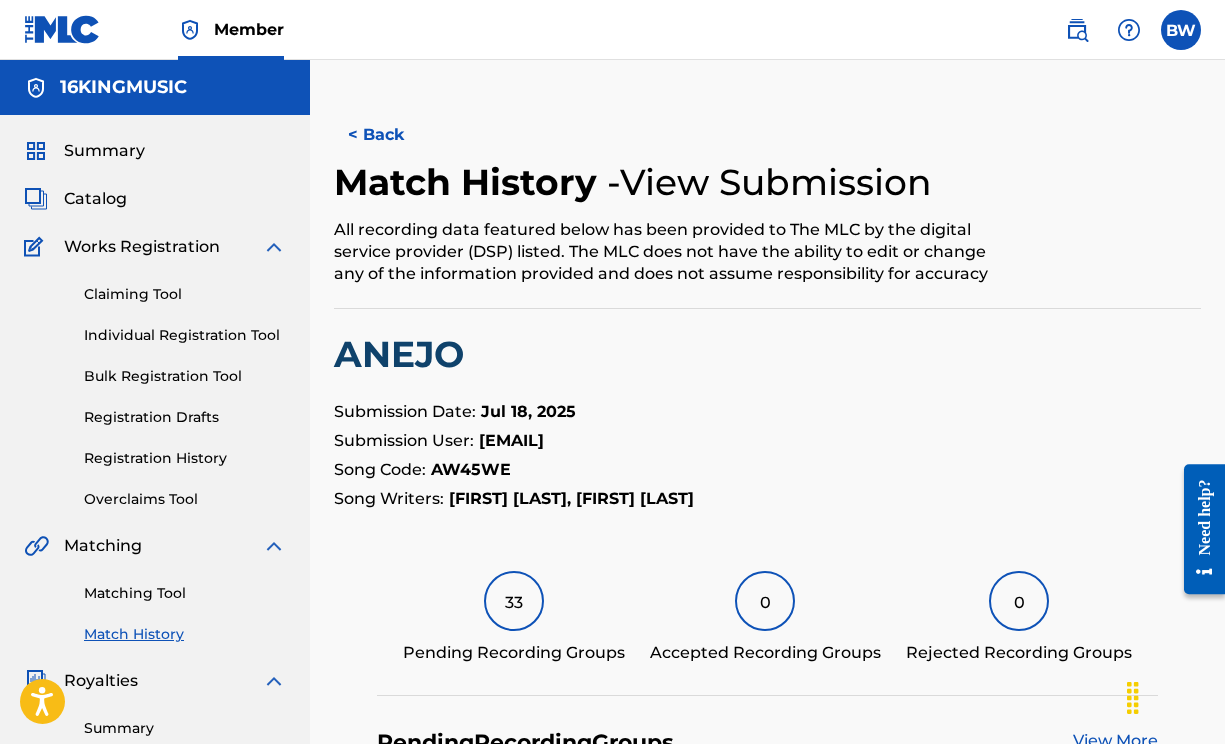 click on "Catalog" at bounding box center (95, 199) 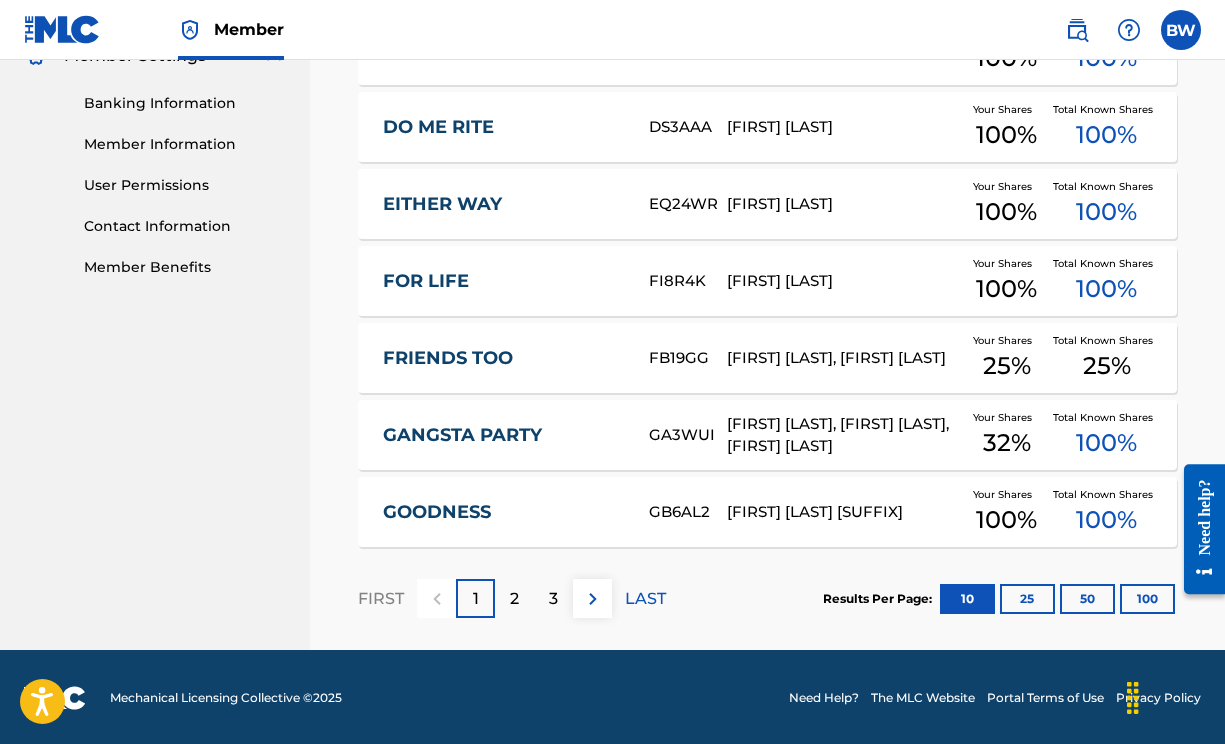 scroll, scrollTop: 844, scrollLeft: 0, axis: vertical 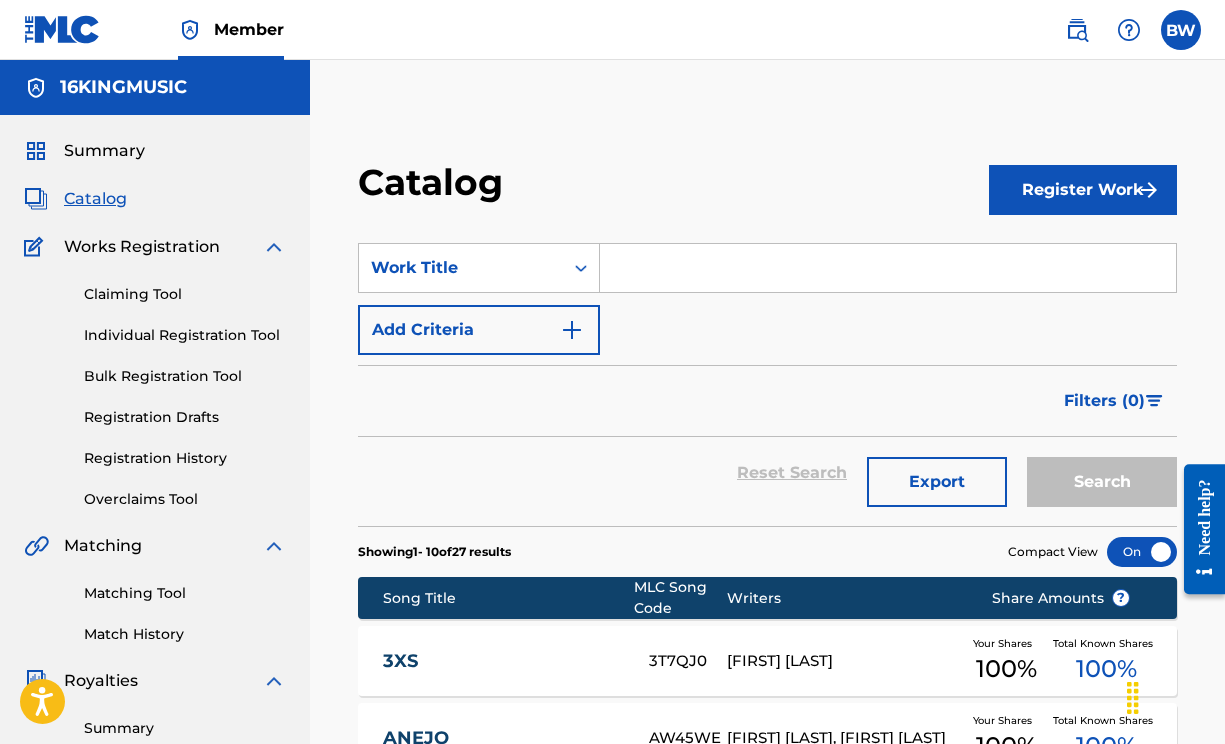 click on "Summary" at bounding box center (104, 151) 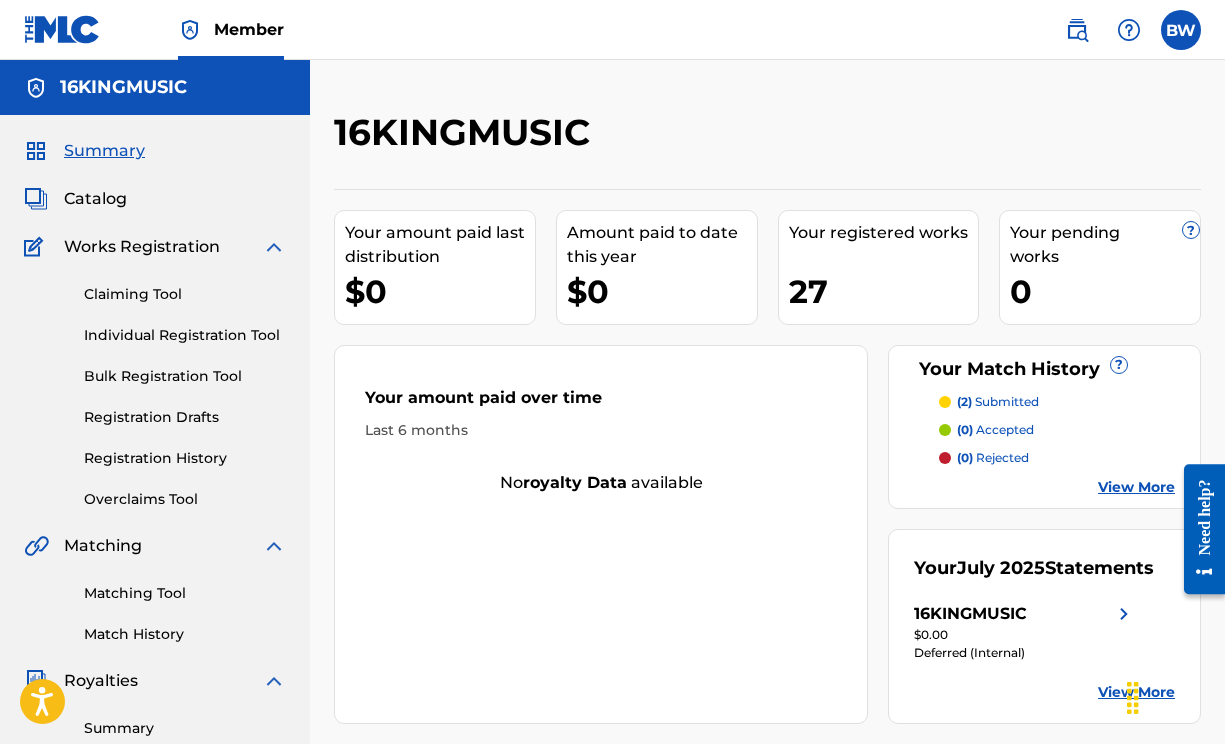 click at bounding box center [1124, 614] 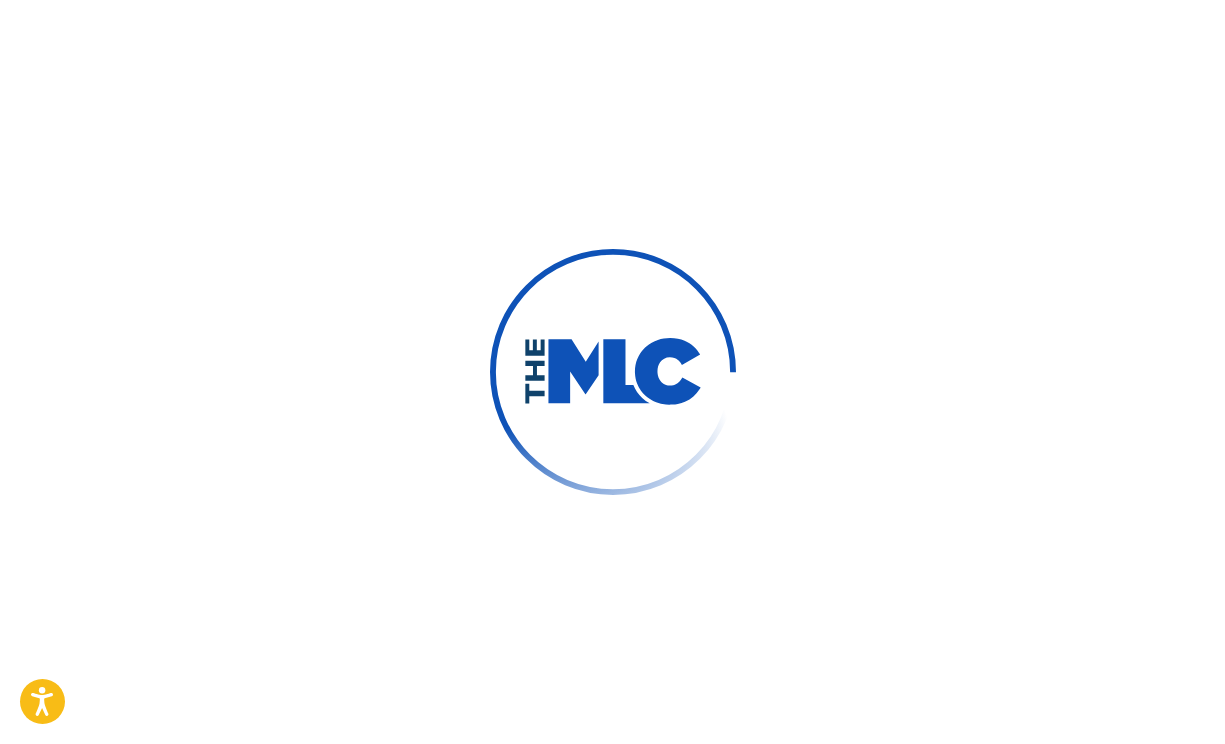 scroll, scrollTop: 0, scrollLeft: 0, axis: both 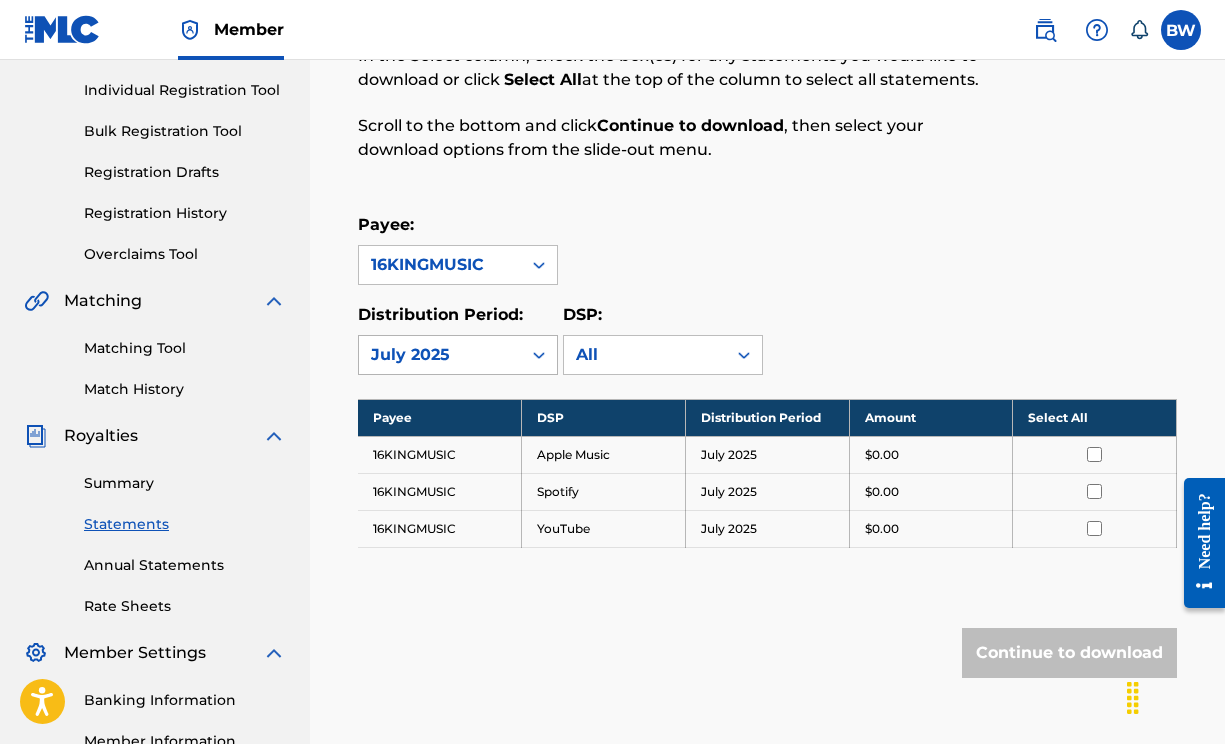 click 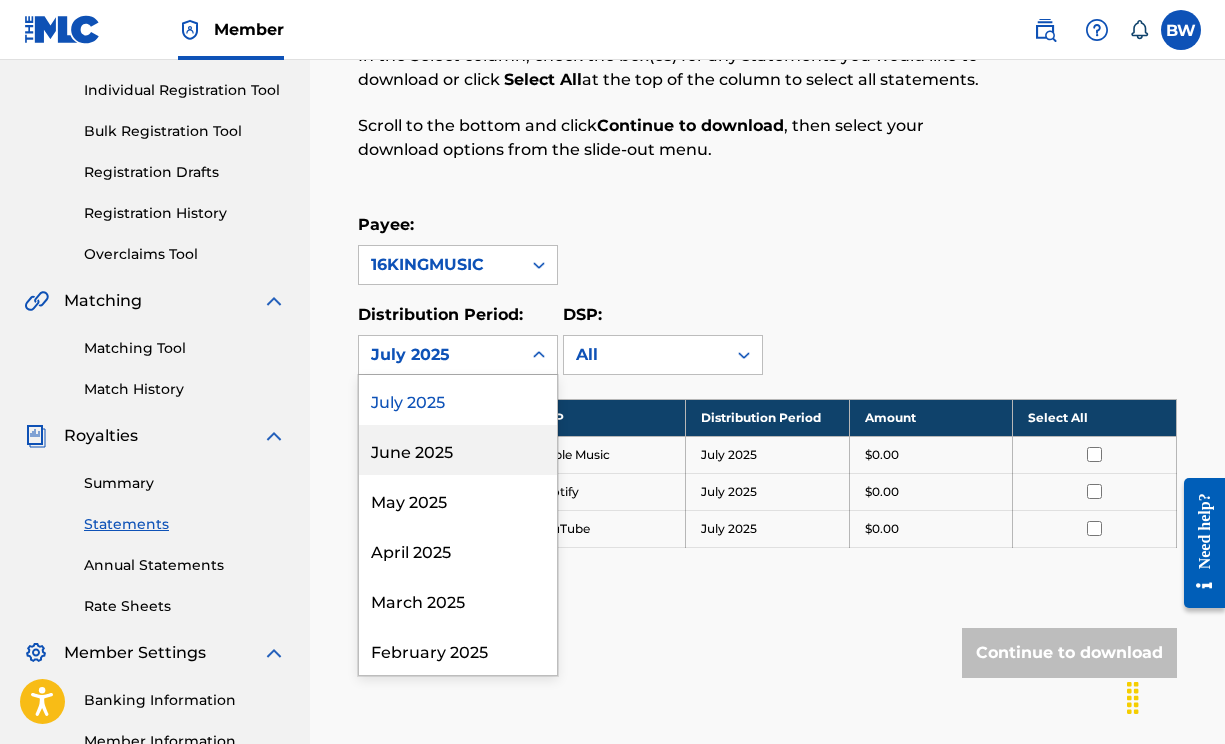 click on "June 2025" at bounding box center [458, 450] 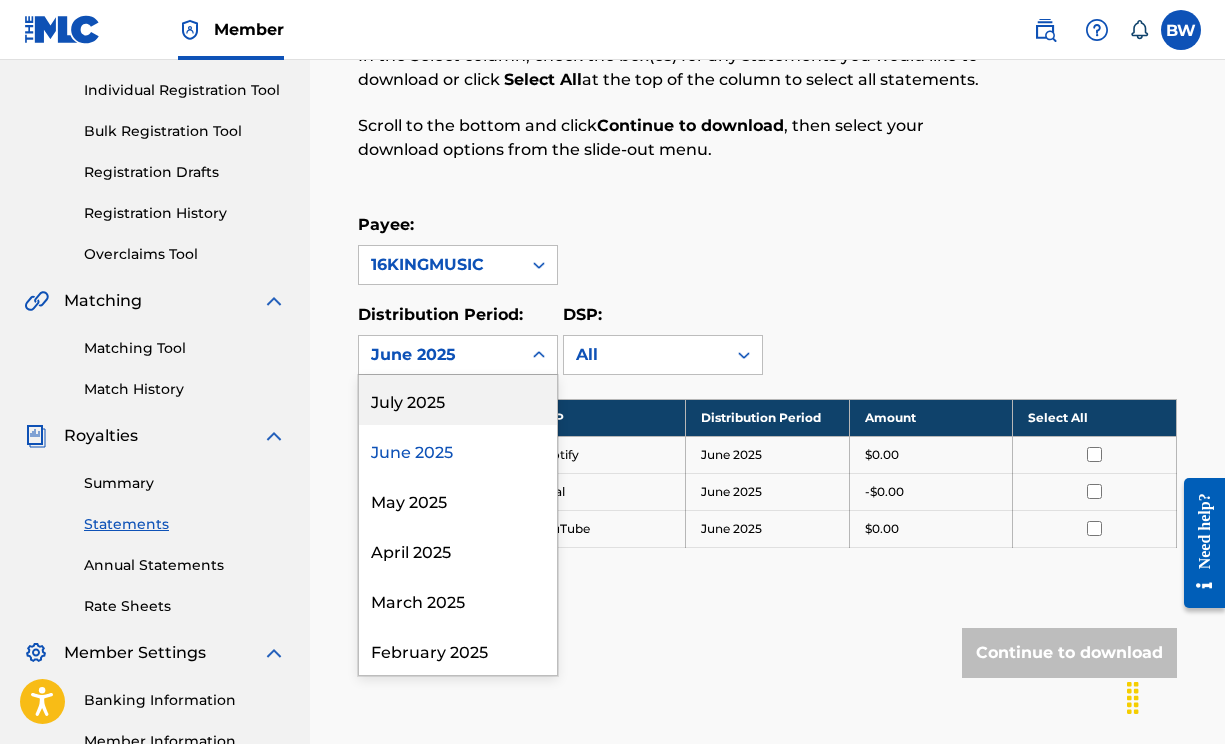 click 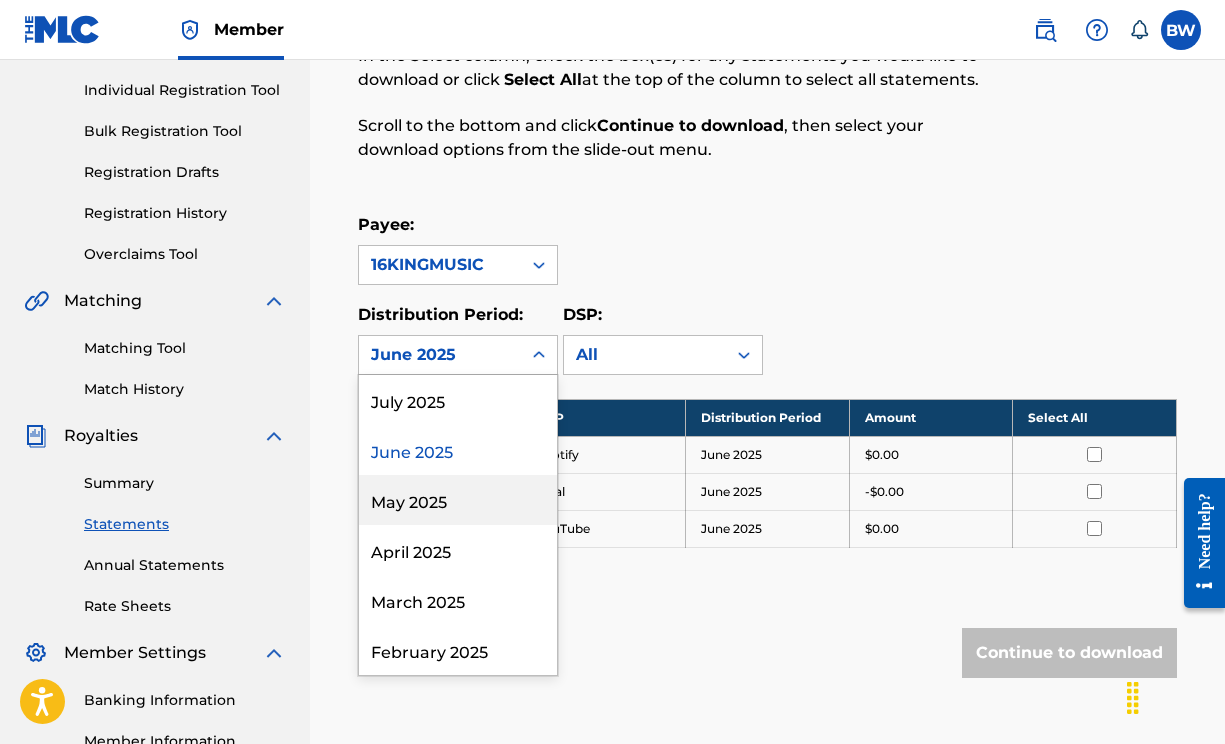 click on "May 2025" at bounding box center (458, 500) 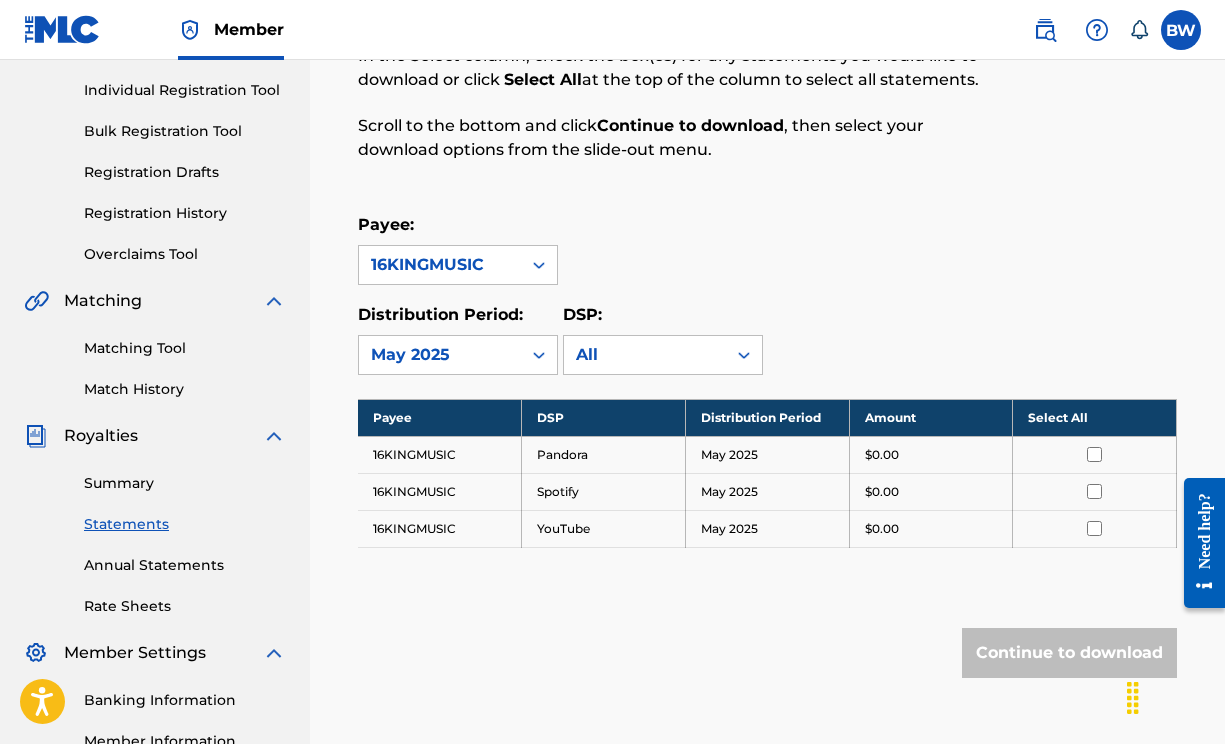 click 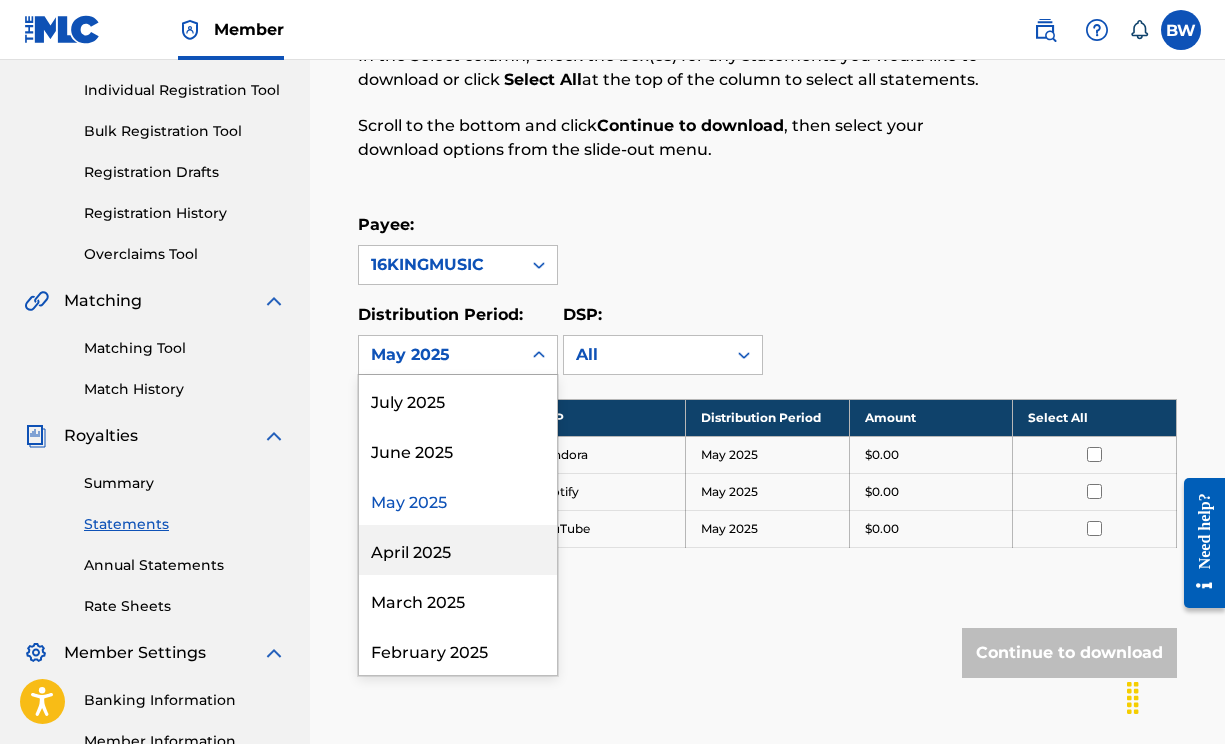 click on "April 2025" at bounding box center (458, 550) 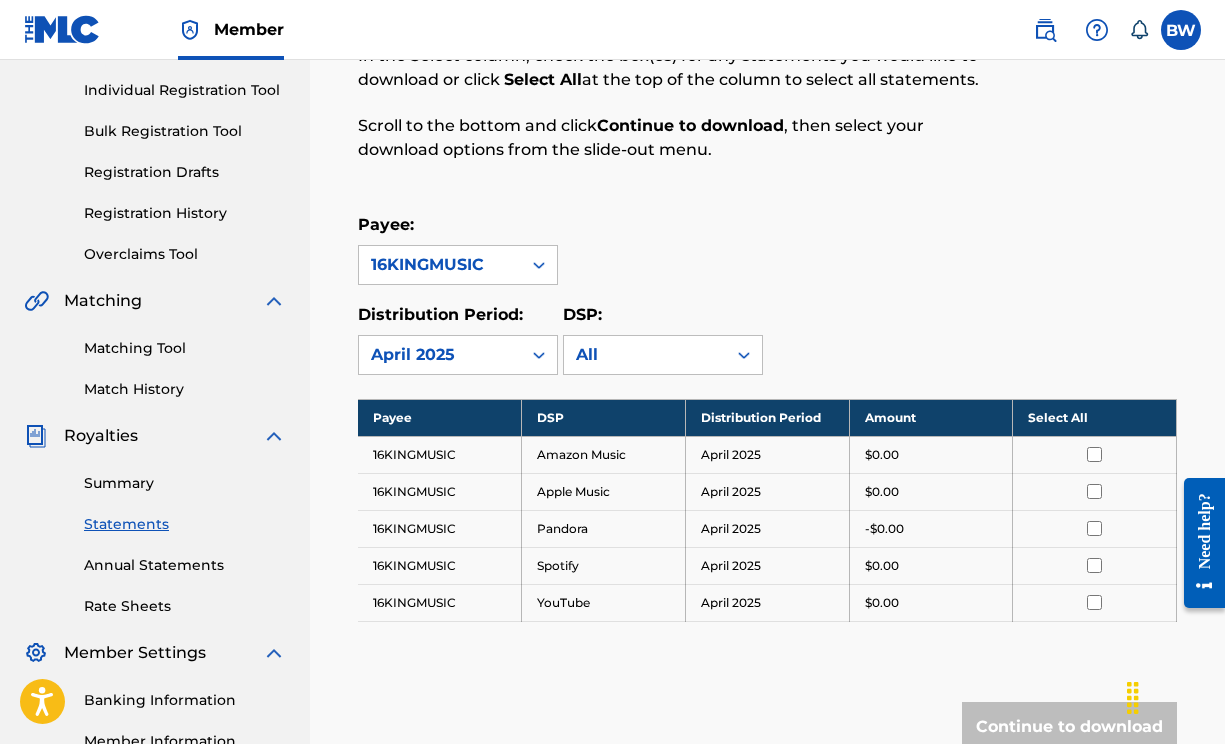 click at bounding box center [1094, 454] 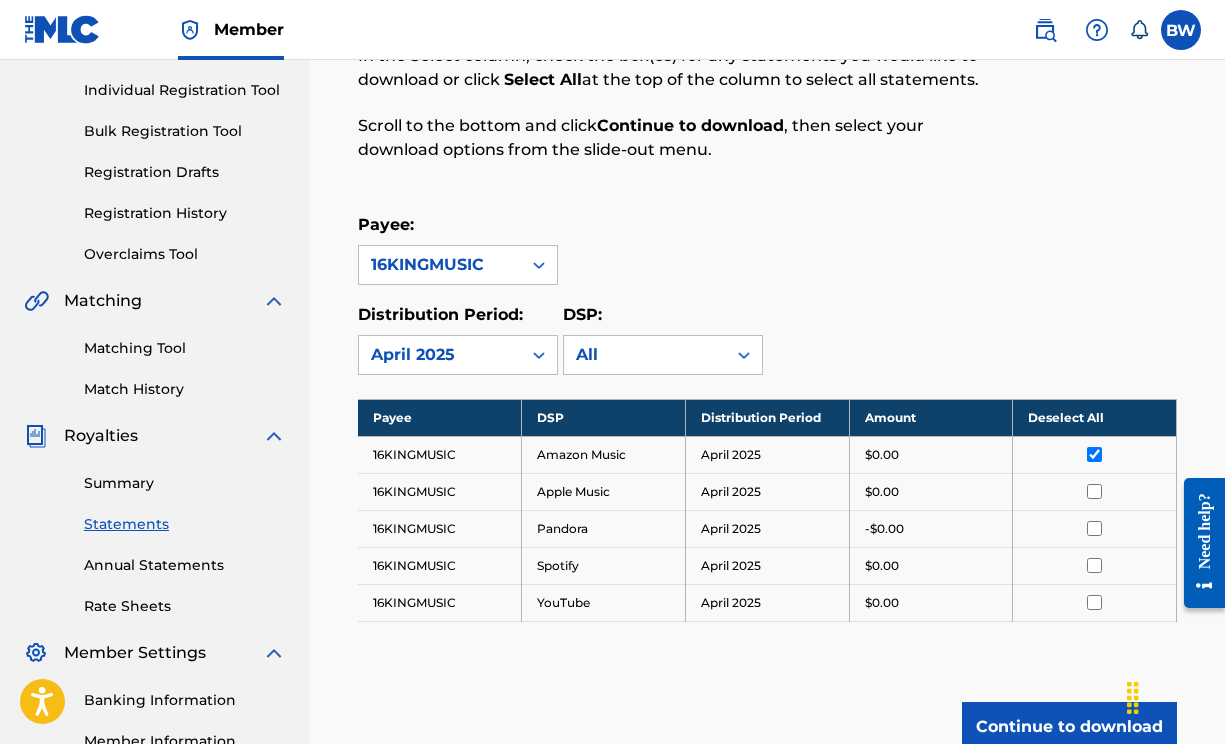 click at bounding box center (1095, 491) 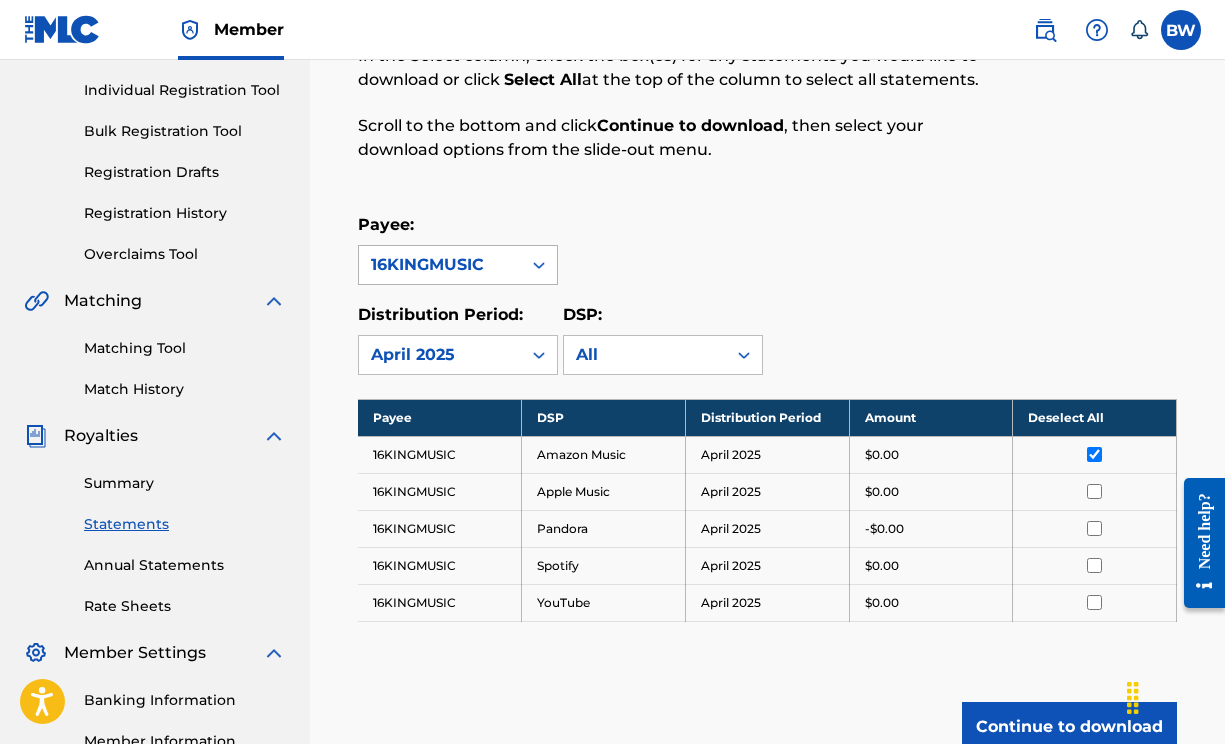 click 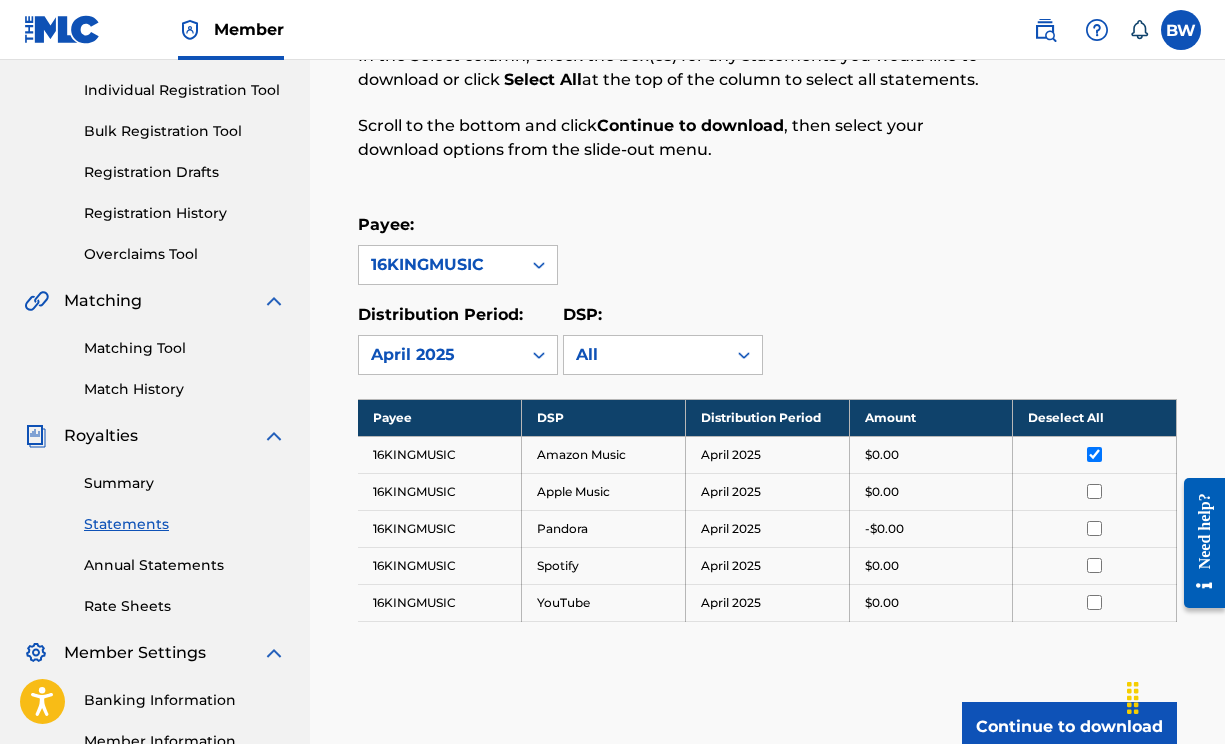 click 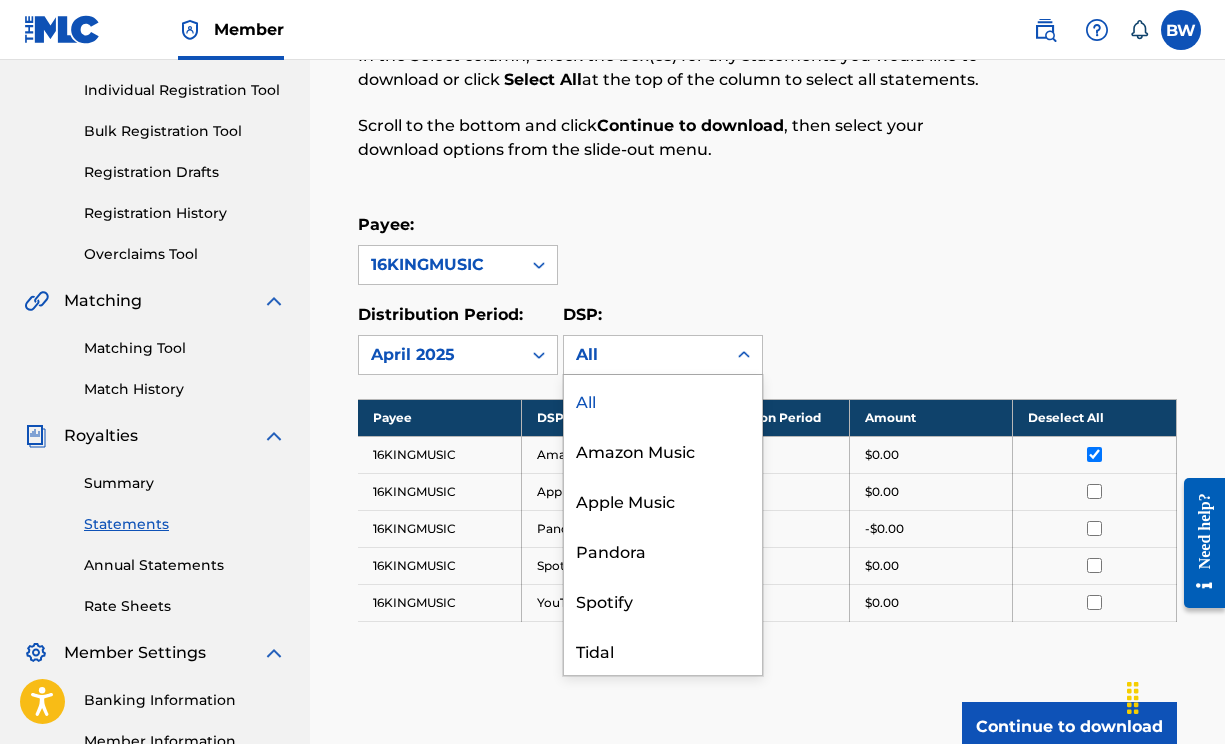 click 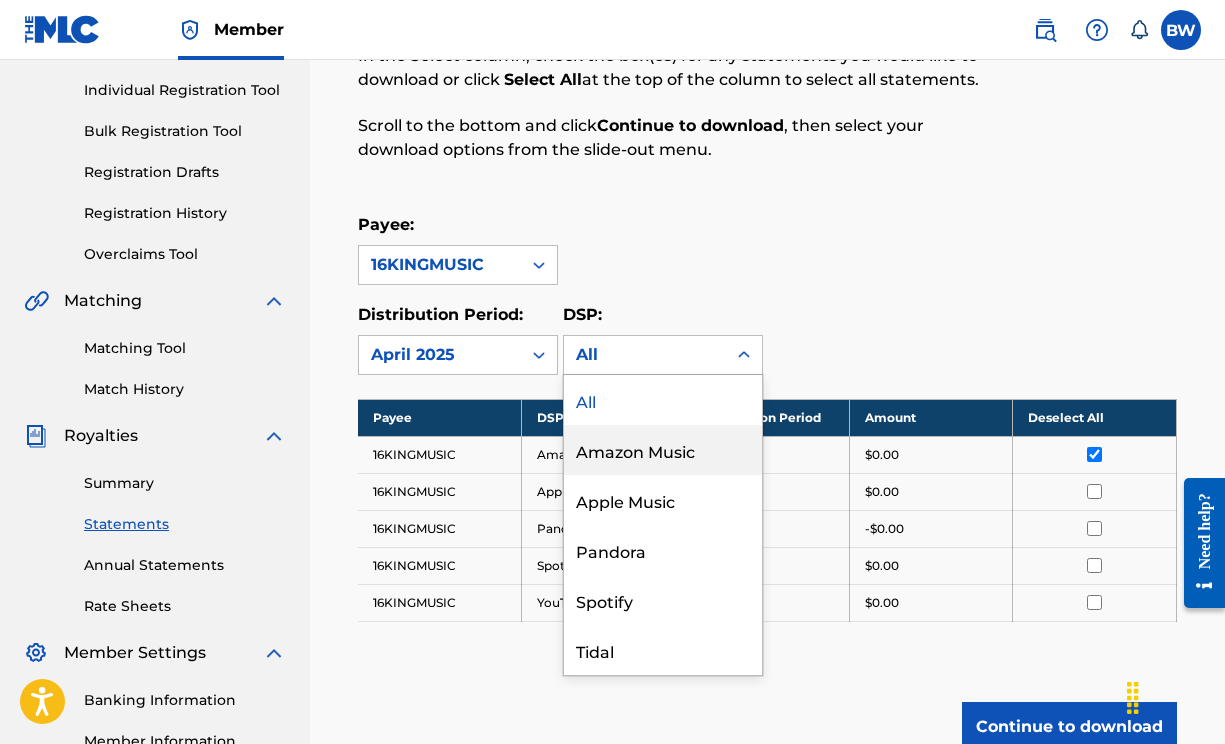scroll, scrollTop: 50, scrollLeft: 0, axis: vertical 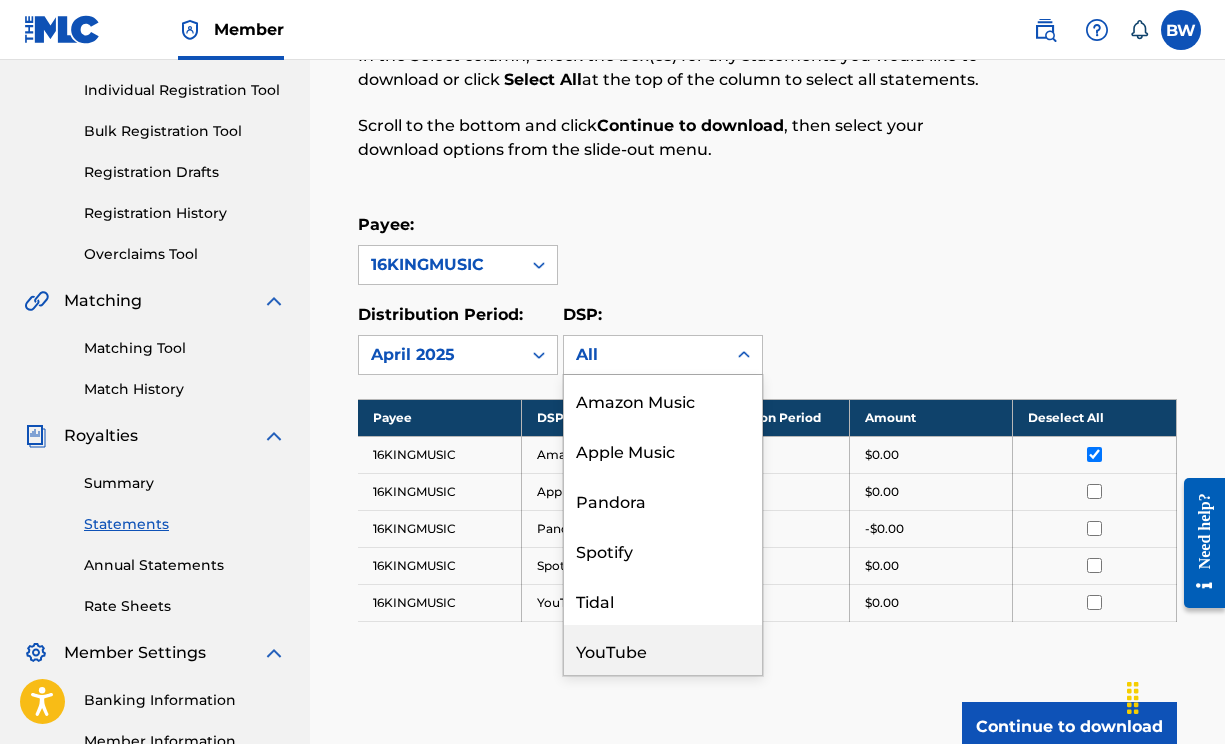 click on "YouTube" at bounding box center (663, 650) 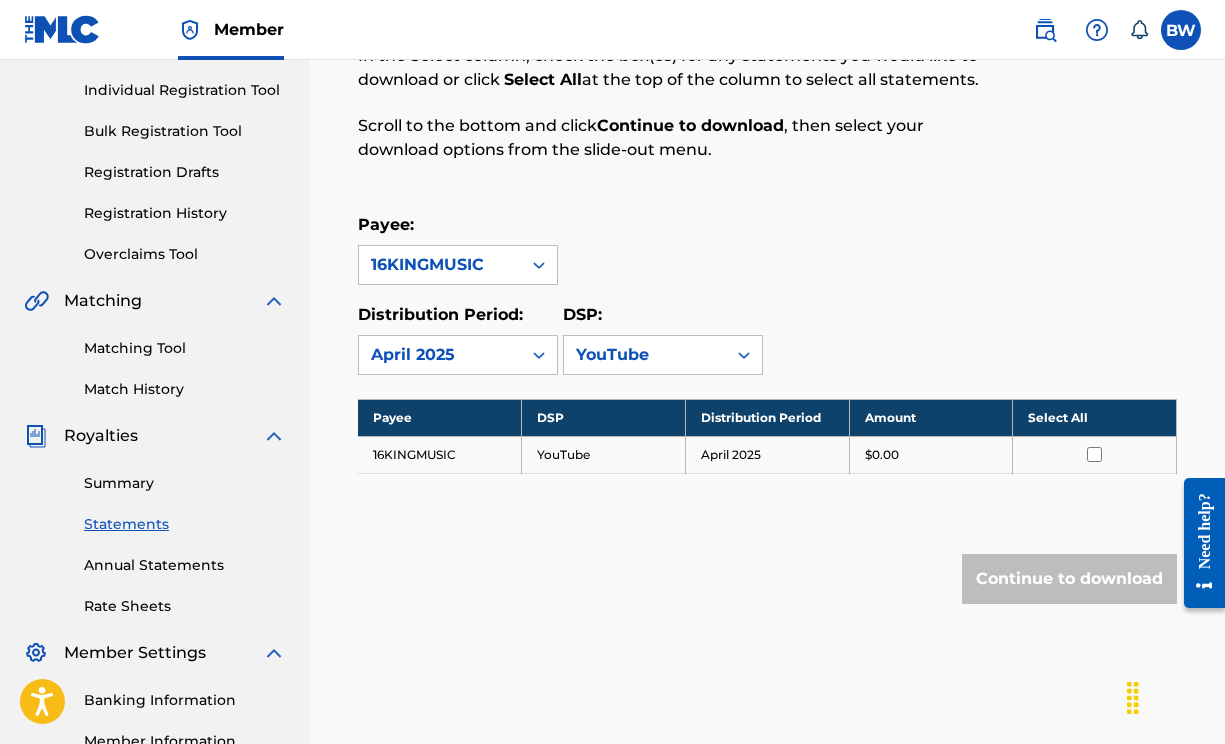 click on "Summary" at bounding box center (185, 483) 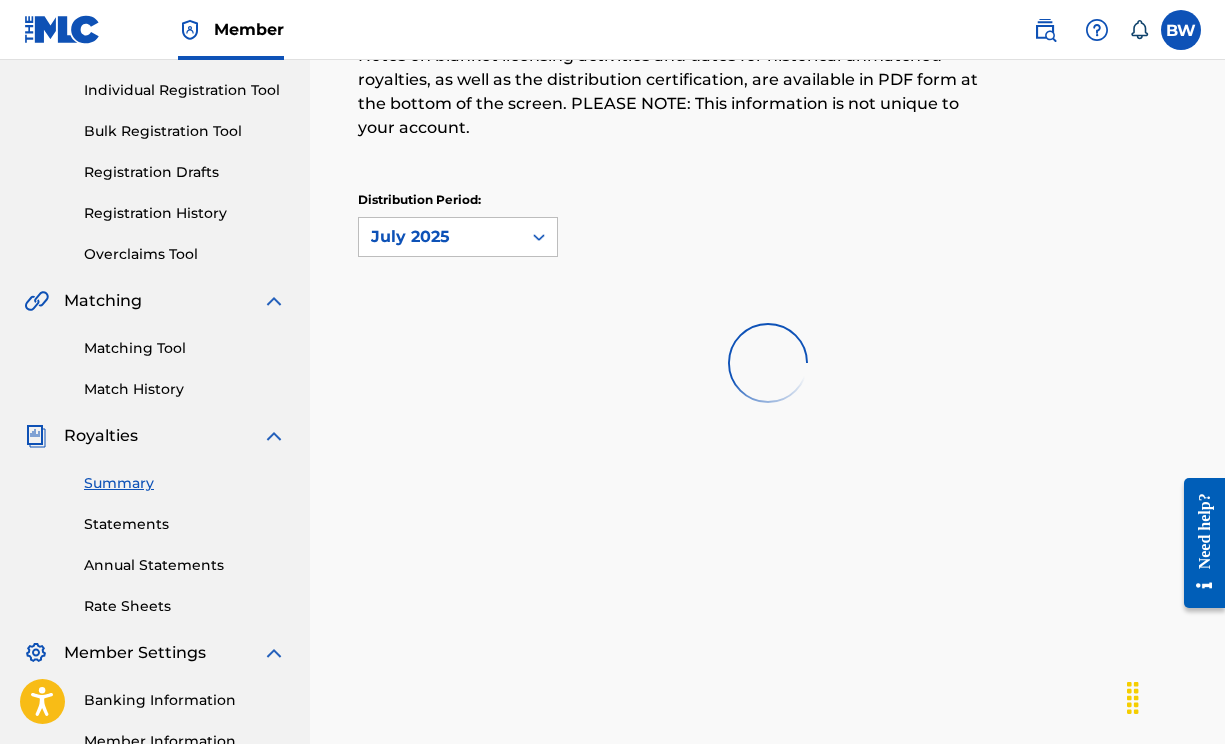 scroll, scrollTop: 0, scrollLeft: 0, axis: both 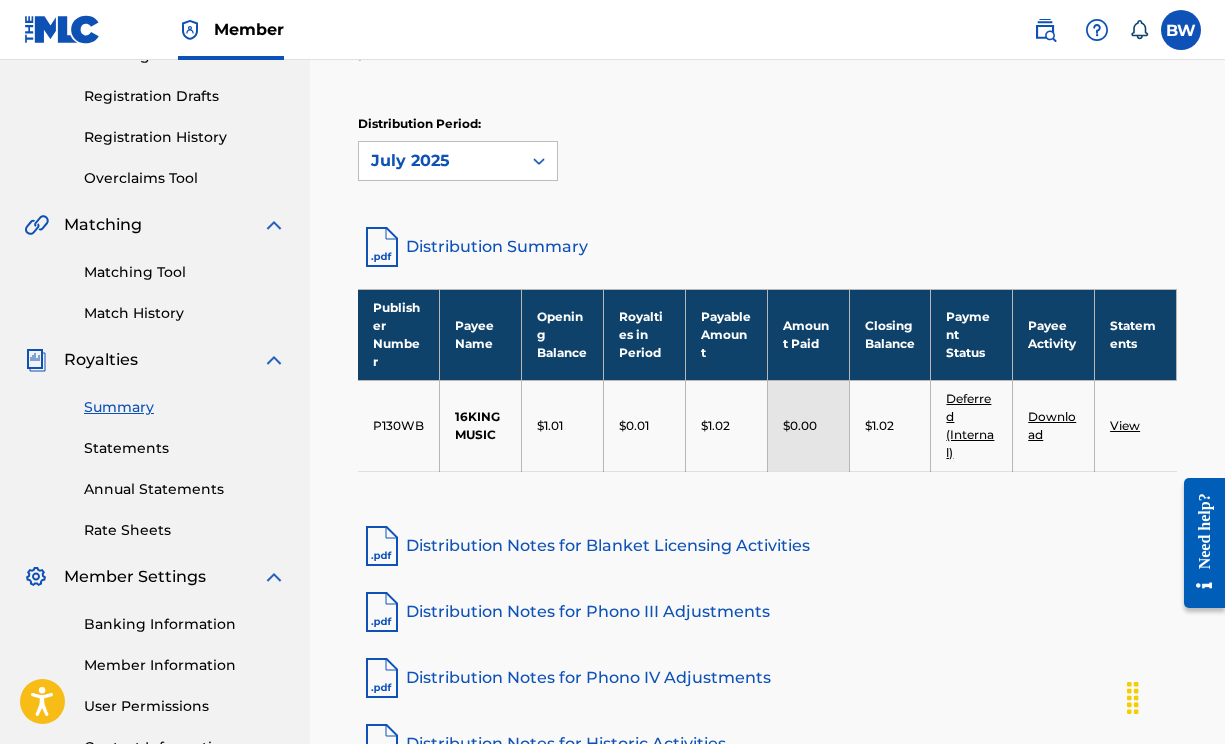 click on "Deferred (Internal)" at bounding box center [970, 425] 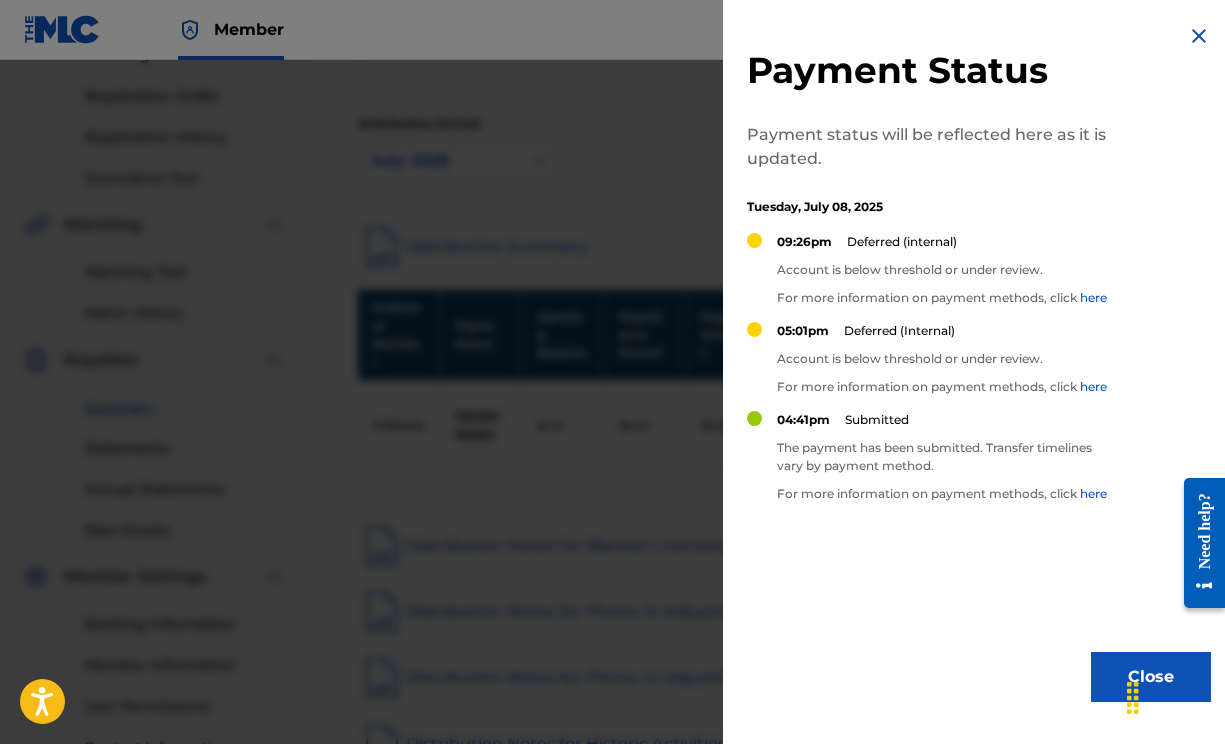 click on "Close" at bounding box center (1151, 677) 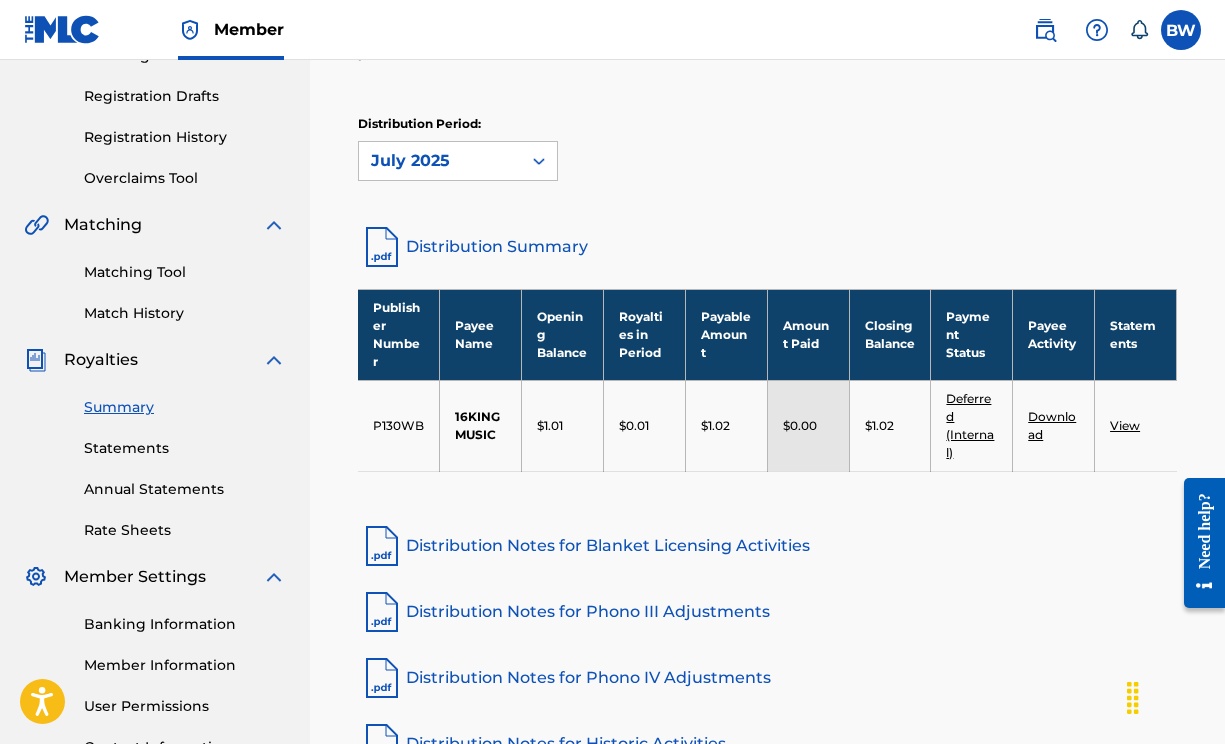 click on "View" at bounding box center [1125, 425] 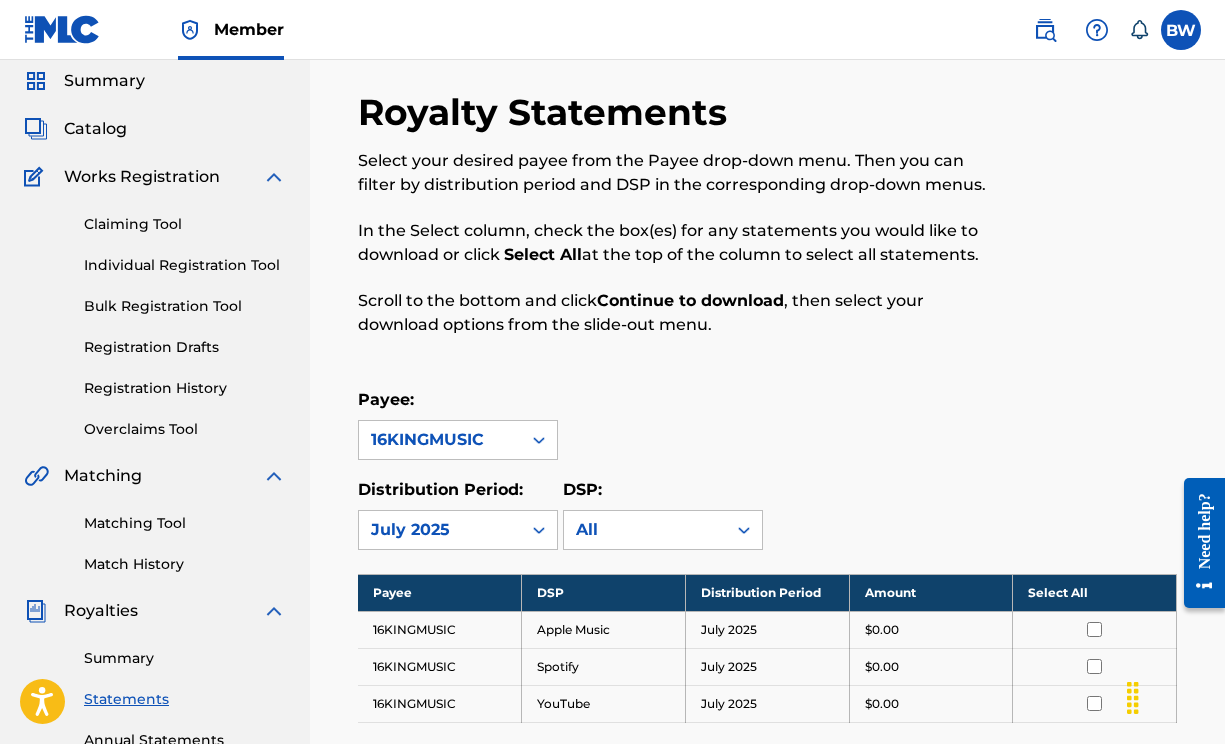 scroll, scrollTop: 0, scrollLeft: 0, axis: both 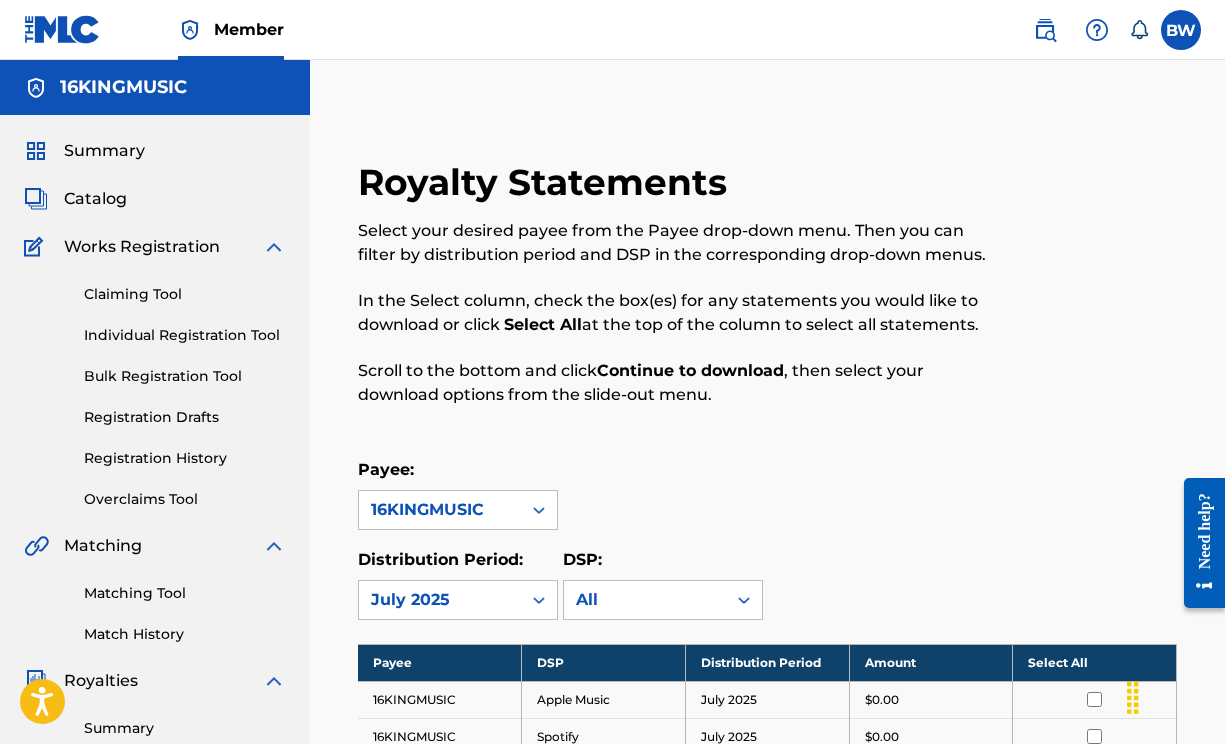 click on "Works Registration" at bounding box center (142, 247) 